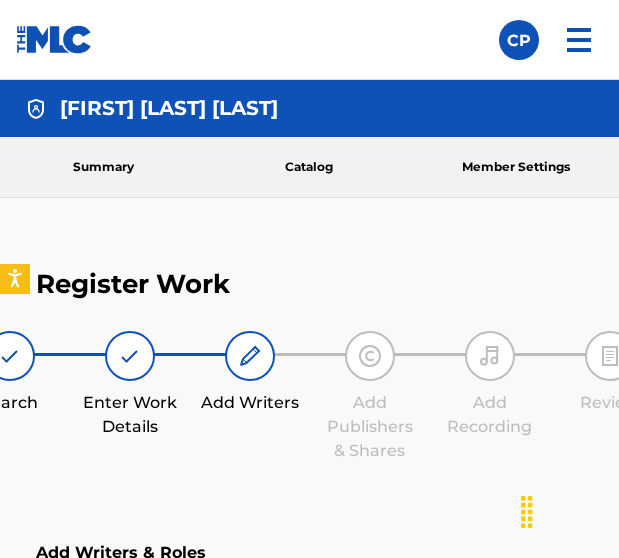 scroll, scrollTop: 607, scrollLeft: 0, axis: vertical 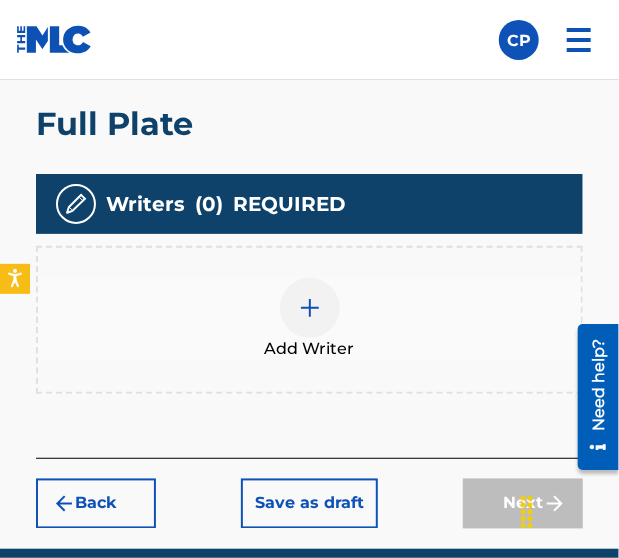 click at bounding box center (310, 308) 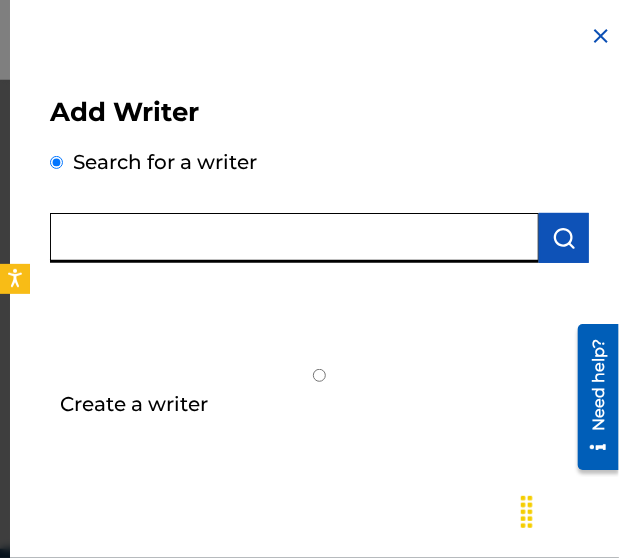 click at bounding box center (294, 238) 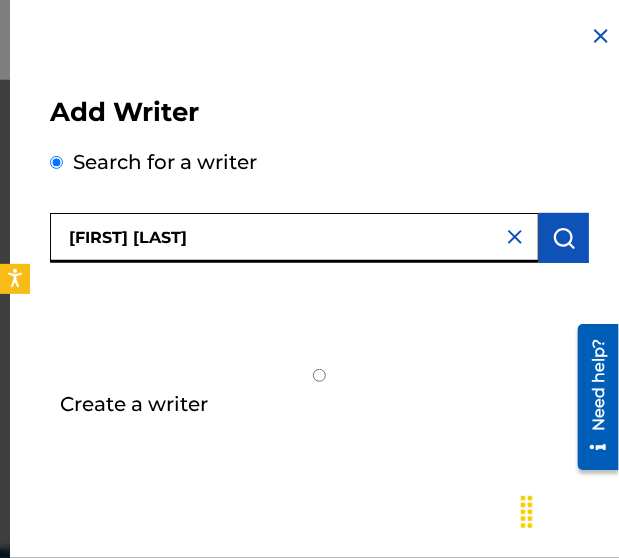 type on "[FIRST] [LAST]" 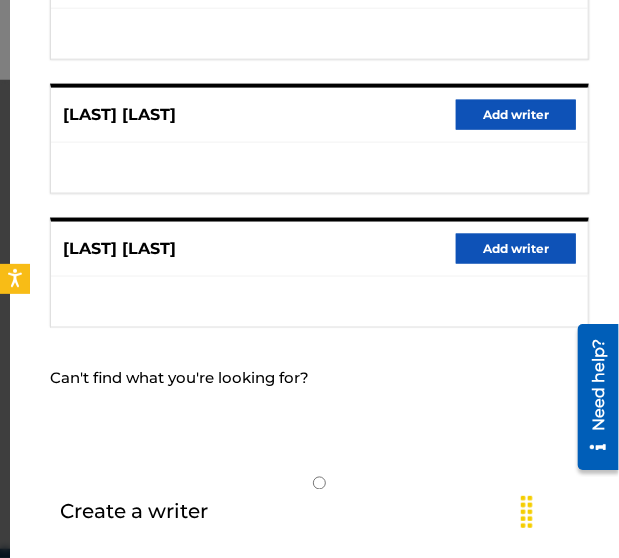 scroll, scrollTop: 0, scrollLeft: 0, axis: both 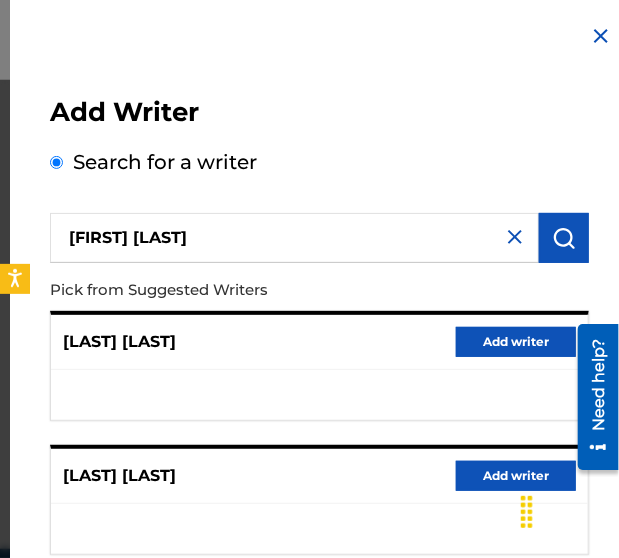 click at bounding box center [601, 36] 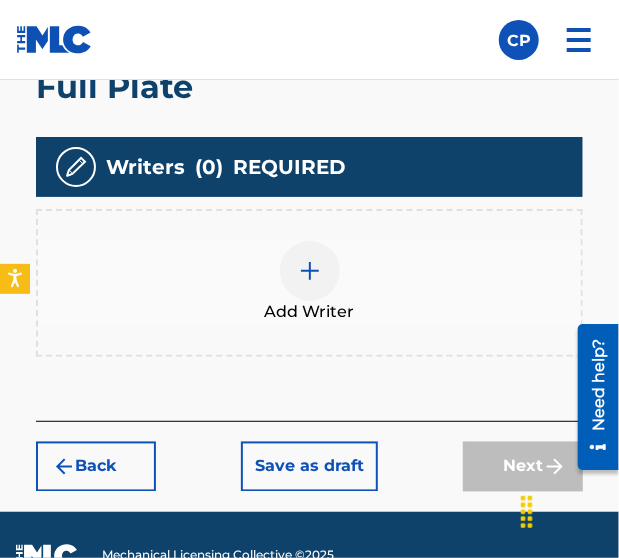 scroll, scrollTop: 643, scrollLeft: 0, axis: vertical 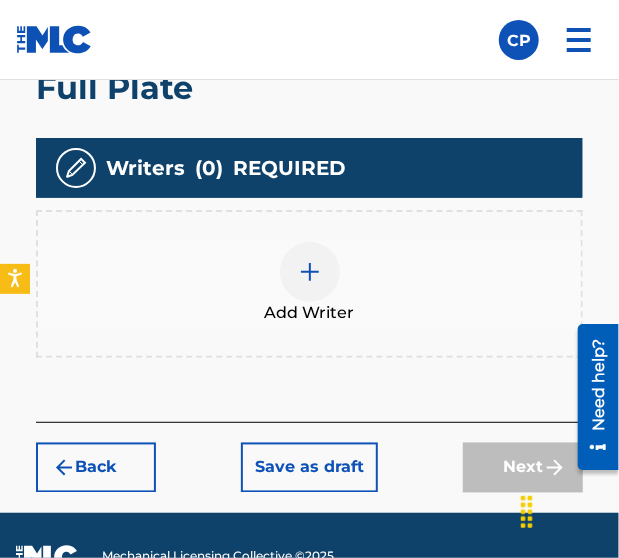 click at bounding box center (310, 272) 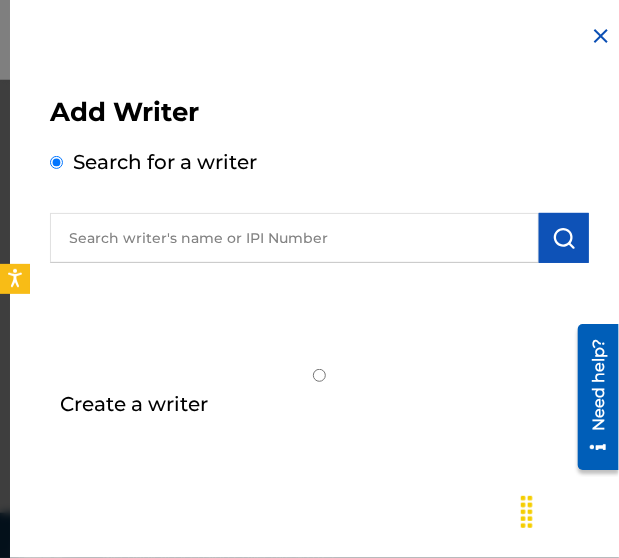 scroll, scrollTop: 727, scrollLeft: 0, axis: vertical 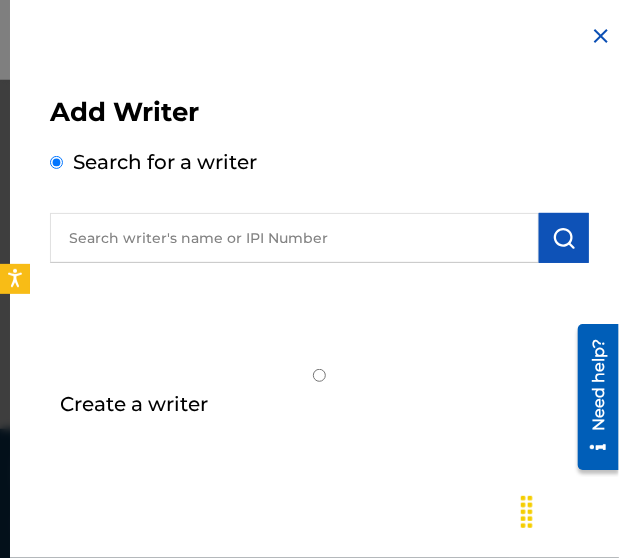 click on "Create a writer" at bounding box center (134, 404) 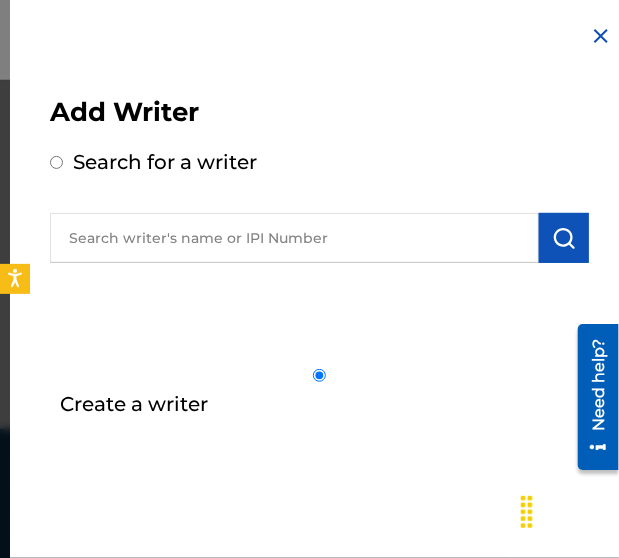 click on "Create a writer" at bounding box center [319, 375] 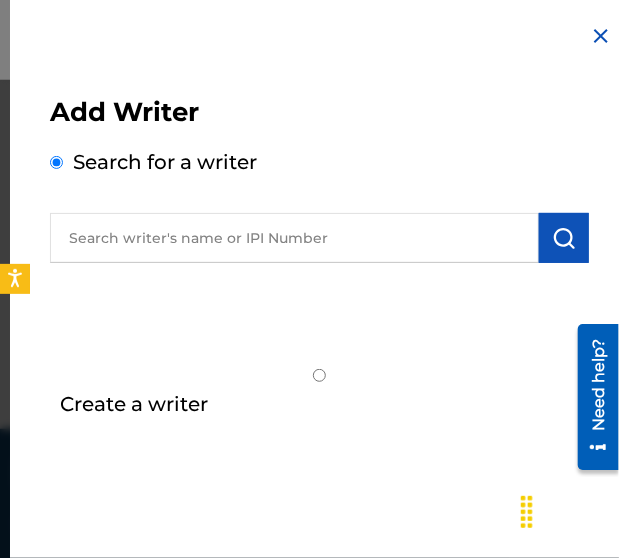 radio on "false" 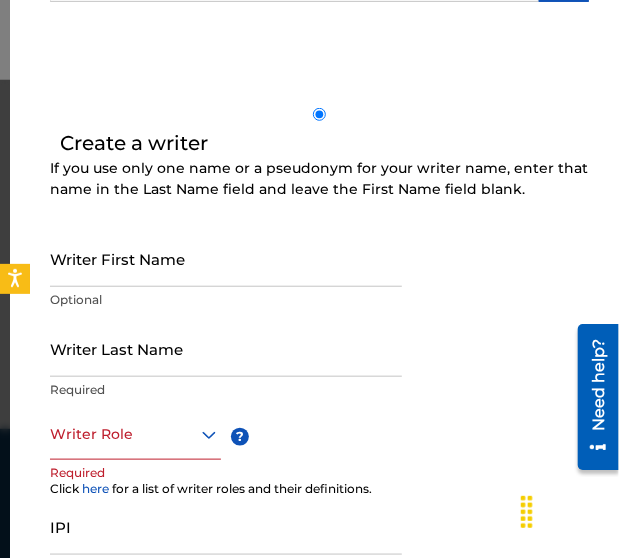 scroll, scrollTop: 260, scrollLeft: 0, axis: vertical 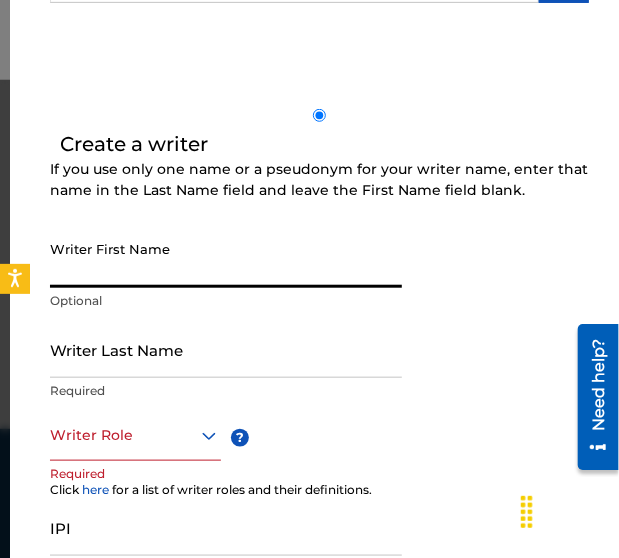 click on "Writer First Name" at bounding box center (226, 259) 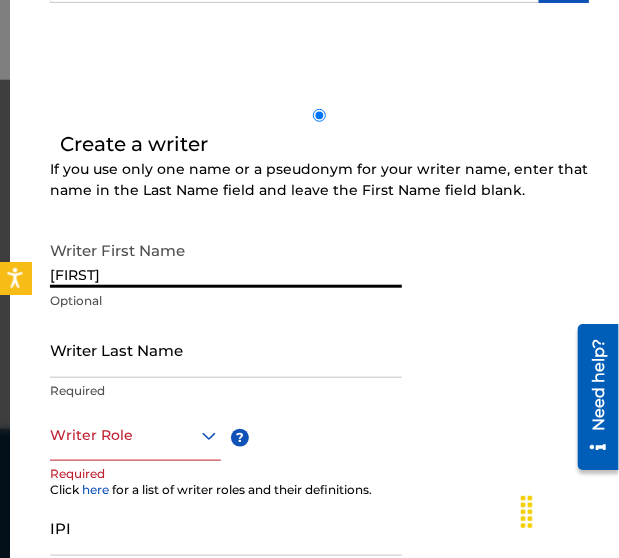 type on "[FIRST]" 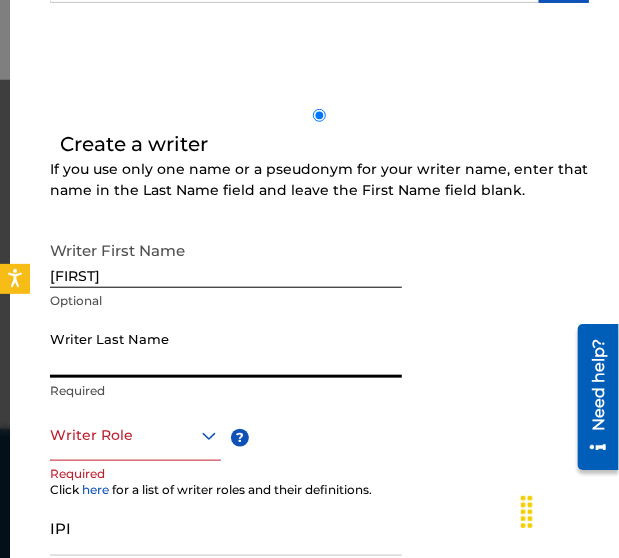 click on "Writer Last Name" at bounding box center (226, 349) 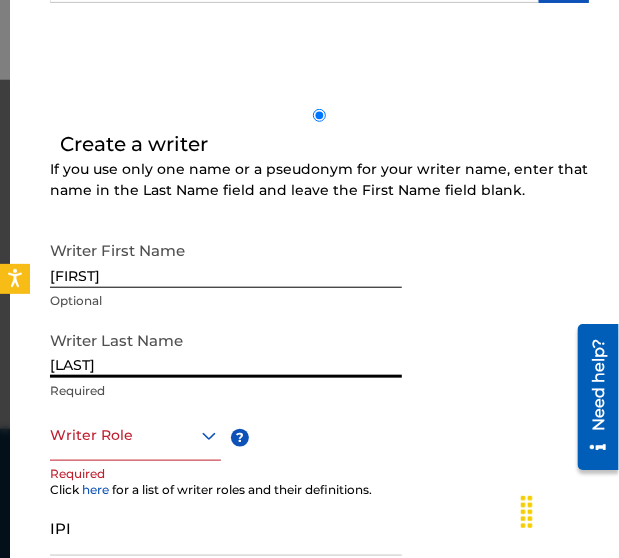 type on "[LAST]" 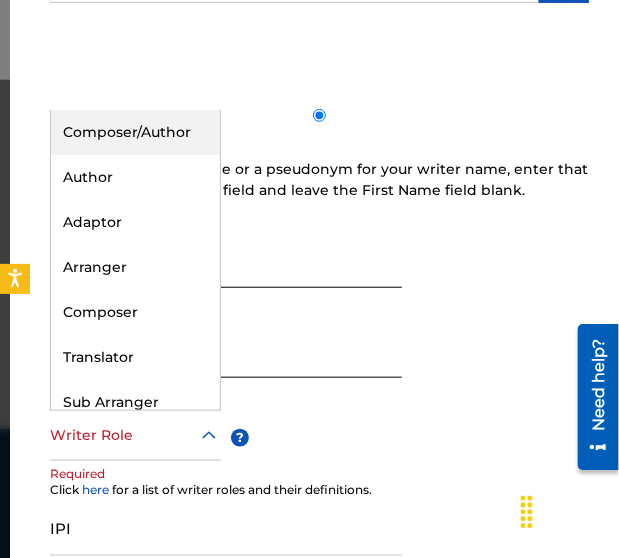 click at bounding box center (135, 435) 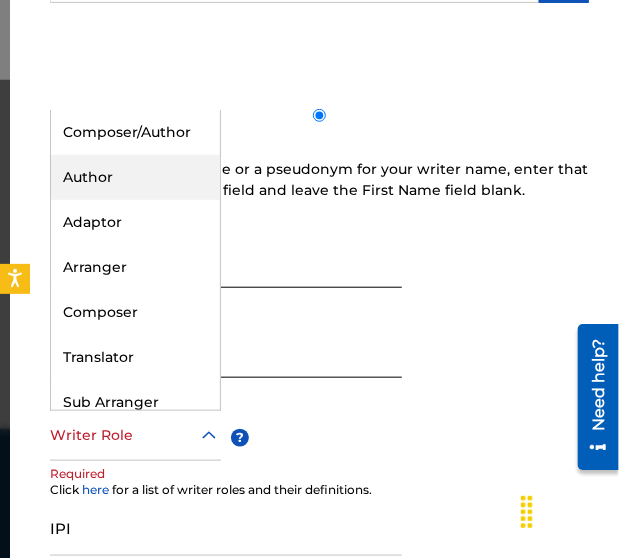 click on "Author" at bounding box center (135, 177) 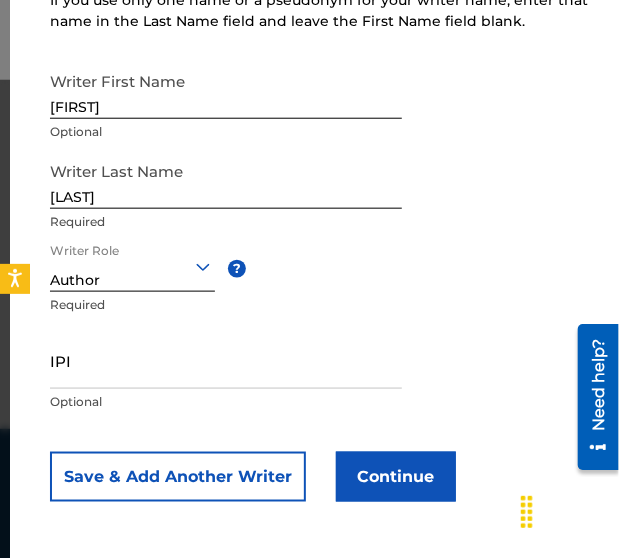 scroll, scrollTop: 428, scrollLeft: 0, axis: vertical 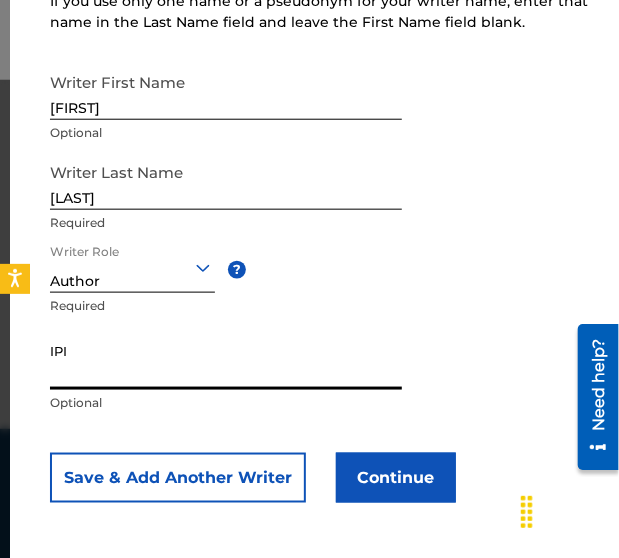 click on "IPI" at bounding box center [226, 361] 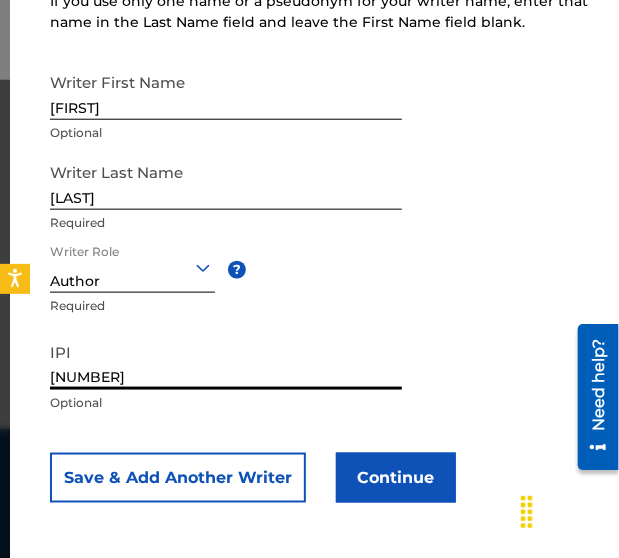 type on "[NUMBER]" 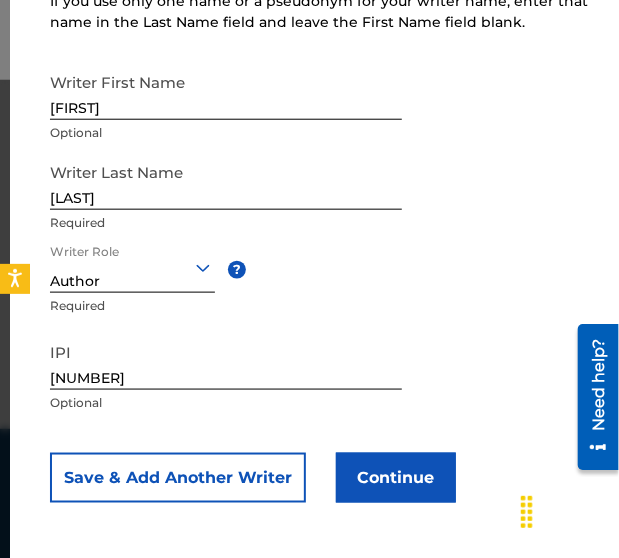 click on "Continue" at bounding box center [396, 478] 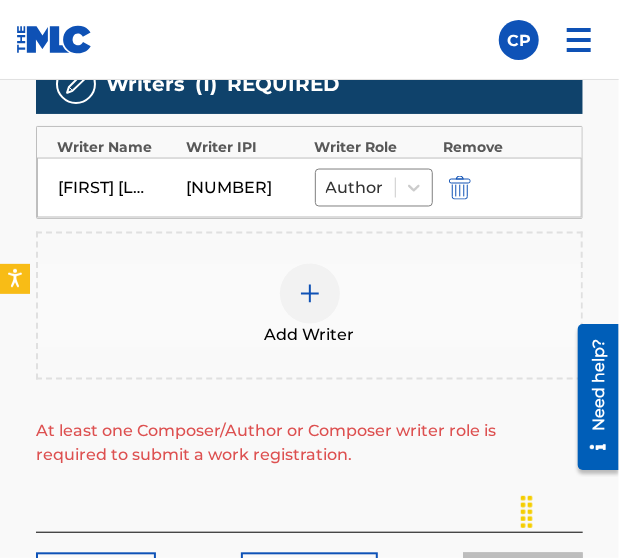 click at bounding box center (310, 294) 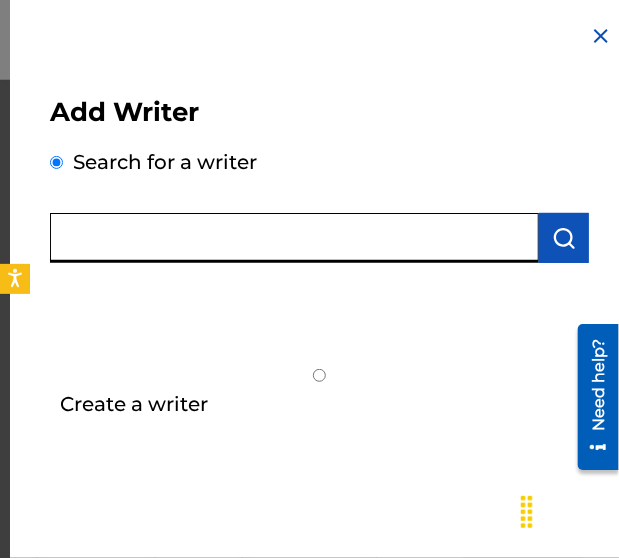 click at bounding box center [294, 238] 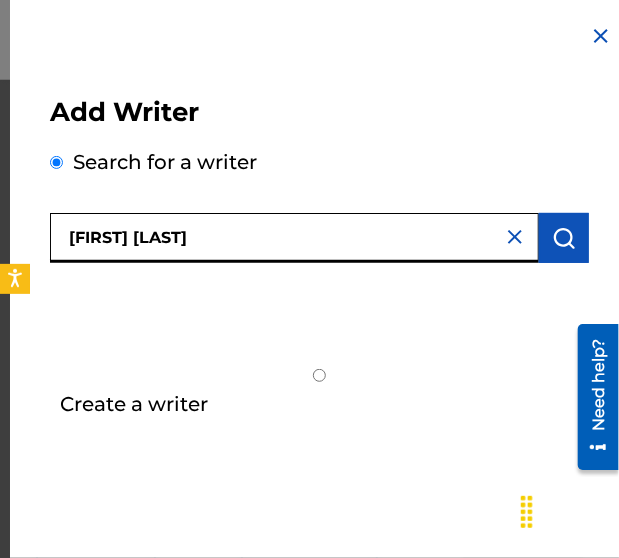 type on "[FIRST] [LAST]" 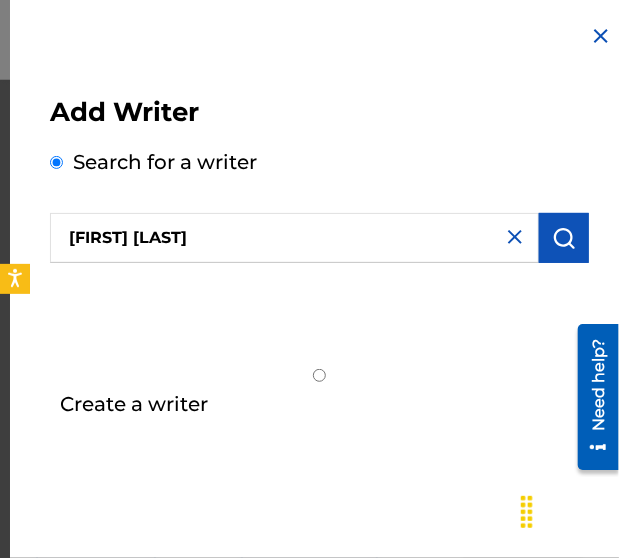 click at bounding box center [564, 238] 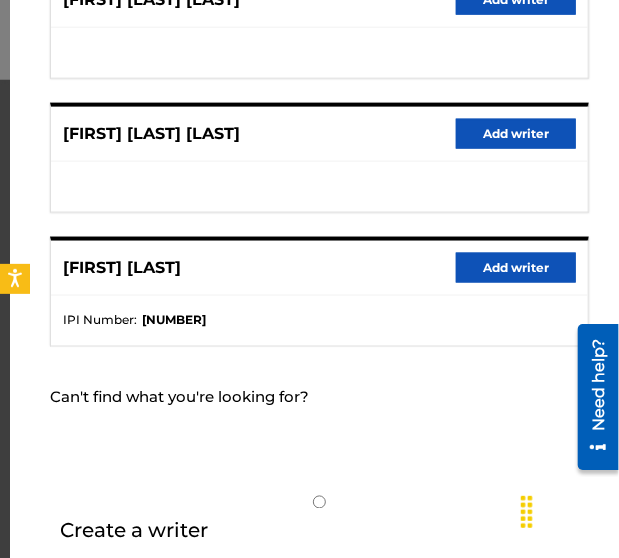 scroll, scrollTop: 609, scrollLeft: 0, axis: vertical 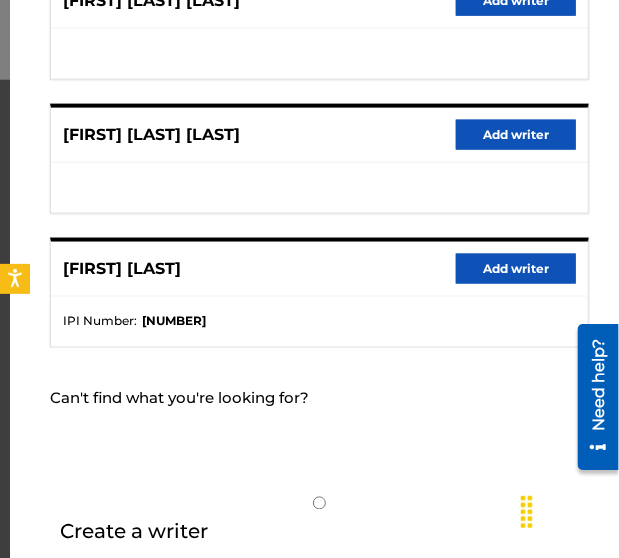 click on "Add writer" at bounding box center (516, 269) 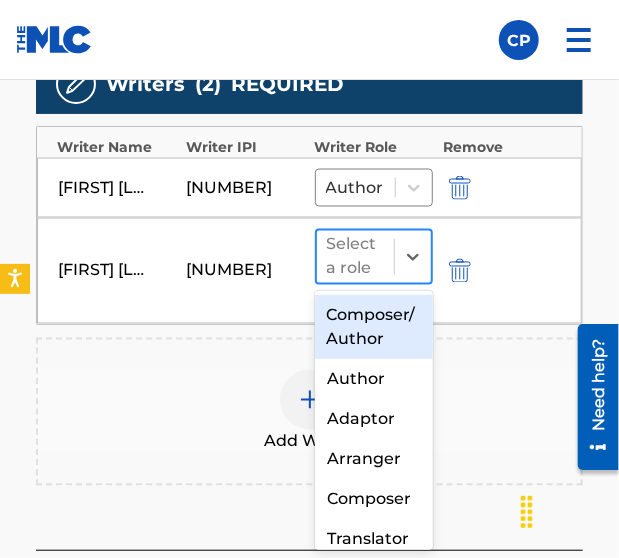 click at bounding box center [355, 257] 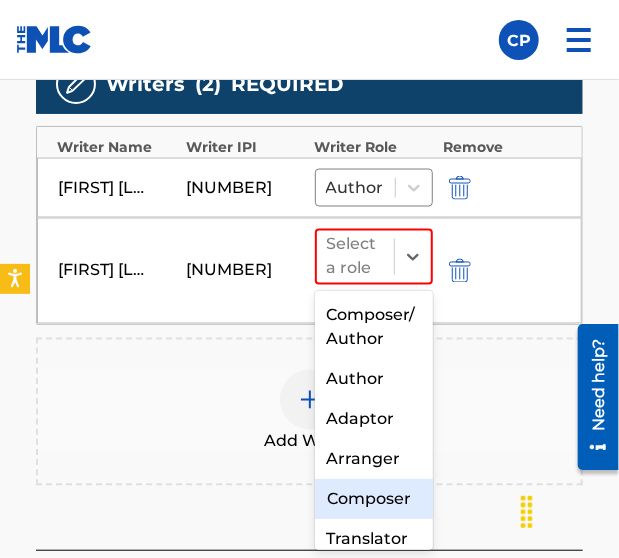 click on "Composer" at bounding box center [374, 499] 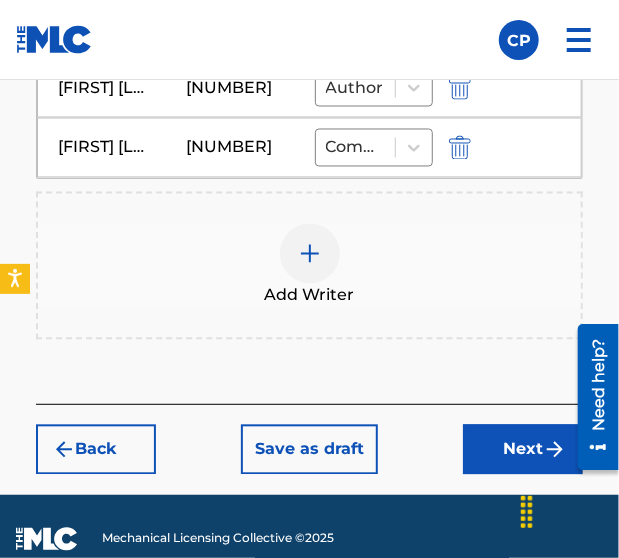 scroll, scrollTop: 826, scrollLeft: 0, axis: vertical 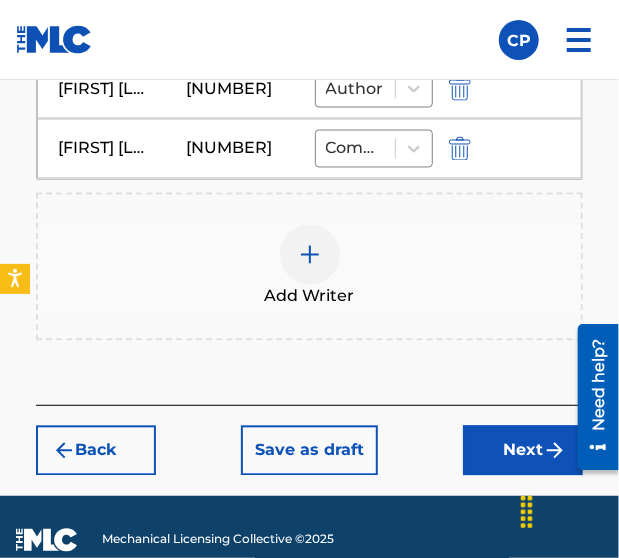click on "Next" at bounding box center (523, 451) 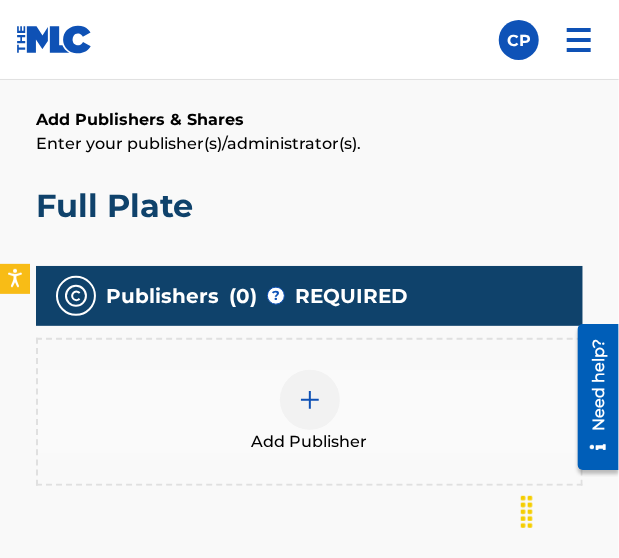 scroll, scrollTop: 384, scrollLeft: 0, axis: vertical 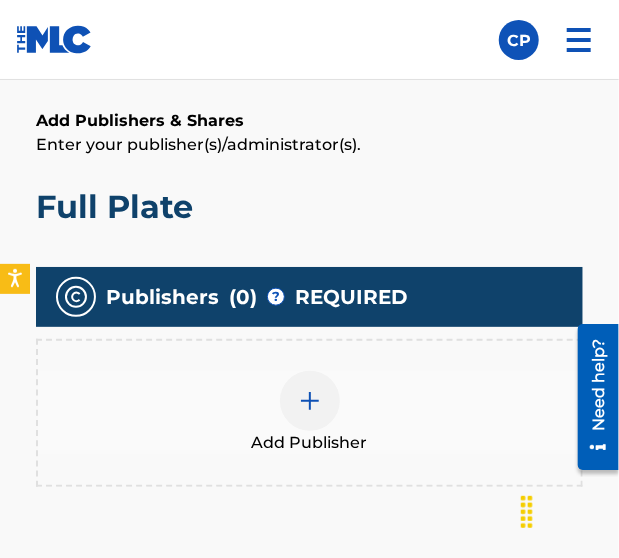 click at bounding box center [310, 401] 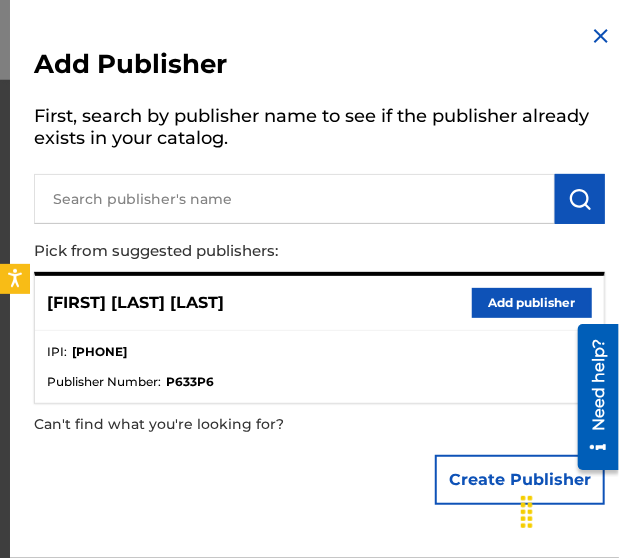 click on "Add publisher" at bounding box center (532, 303) 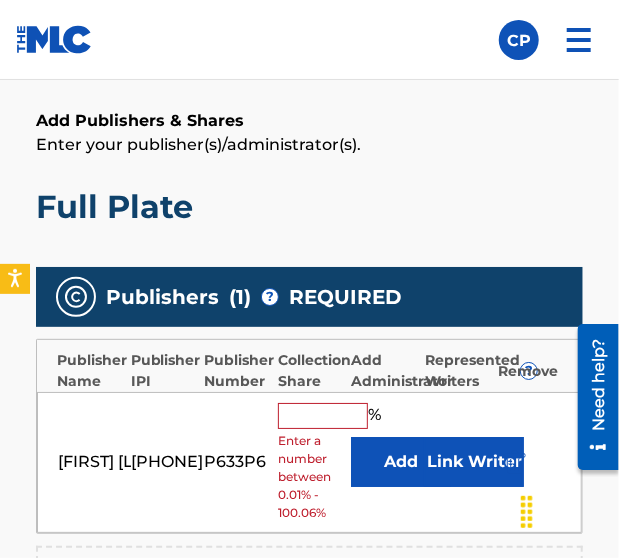 click at bounding box center (323, 416) 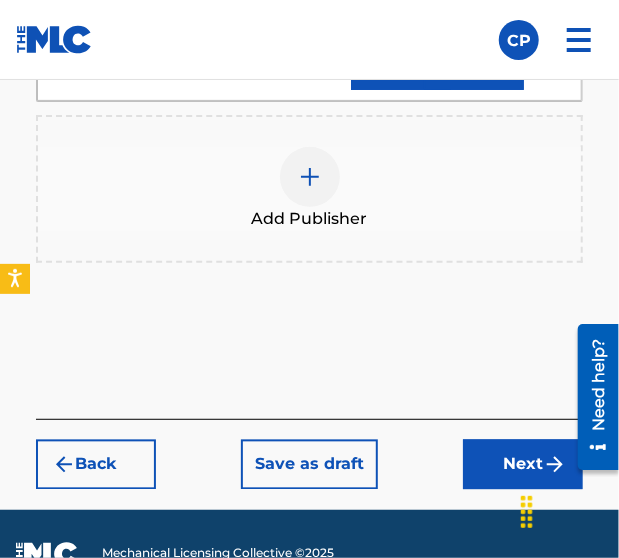 scroll, scrollTop: 746, scrollLeft: 0, axis: vertical 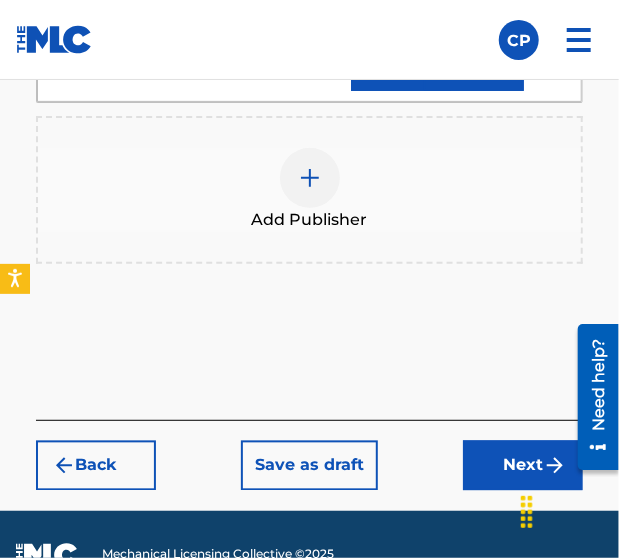click on "Next" at bounding box center [523, 466] 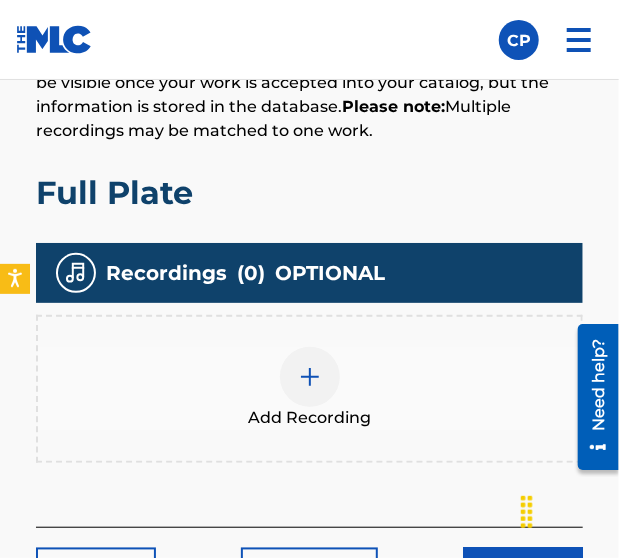 scroll, scrollTop: 721, scrollLeft: 0, axis: vertical 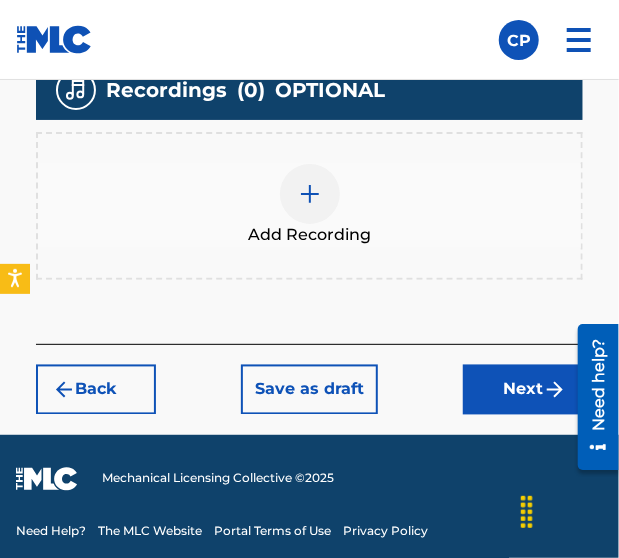 click at bounding box center [310, 194] 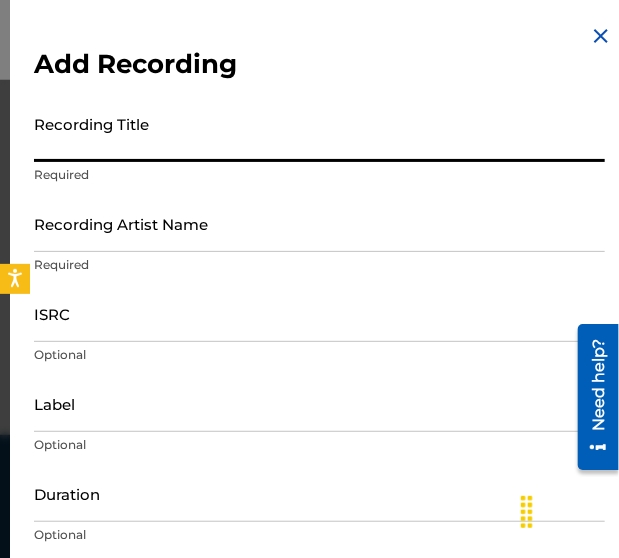 click on "Recording Title" at bounding box center (319, 133) 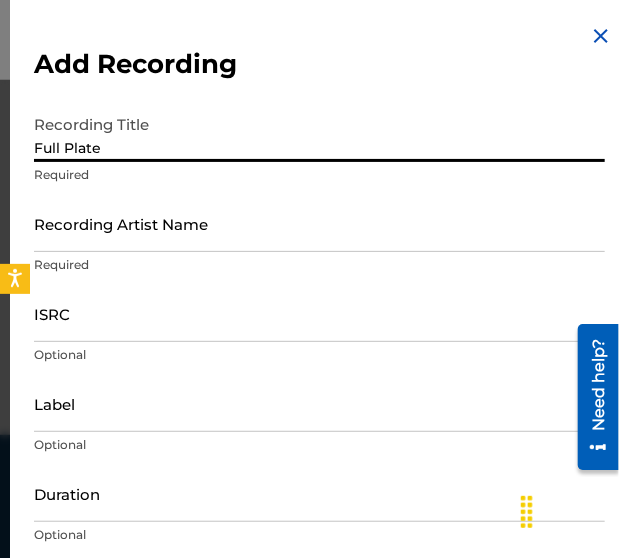 type on "Full Plate" 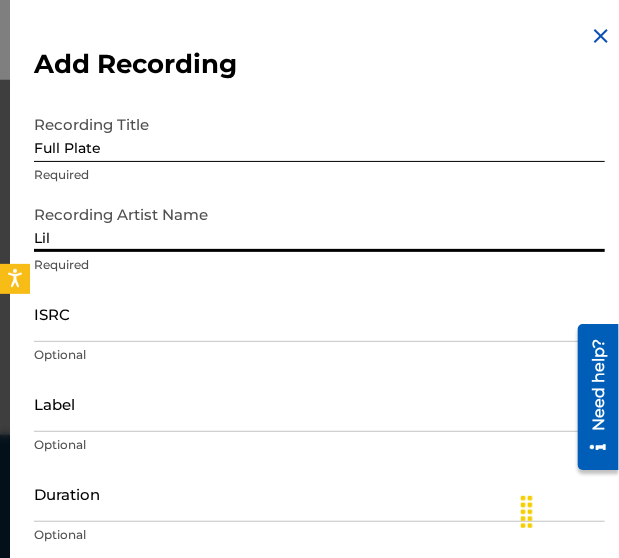type on "Lil Benny" 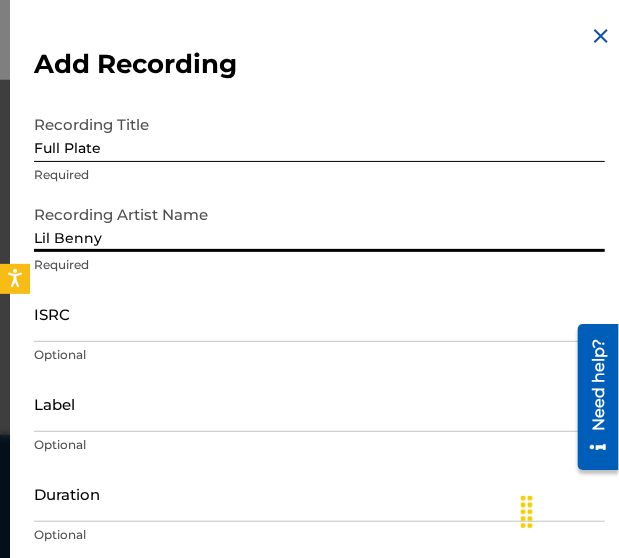 click on "Lil Benny" at bounding box center (319, 223) 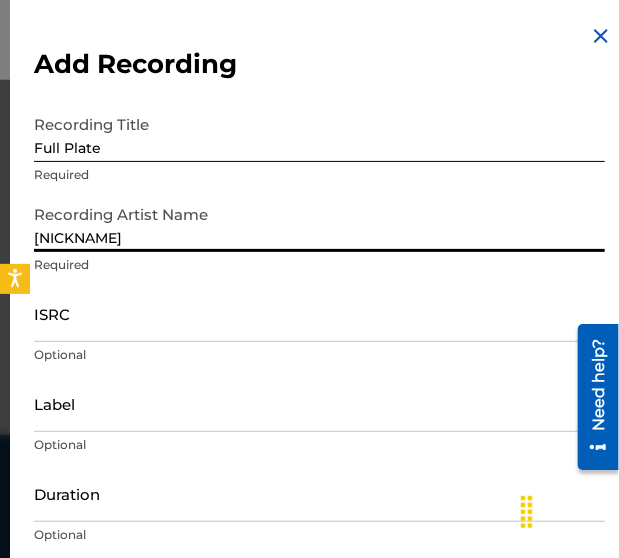 type on "Lil Benny" 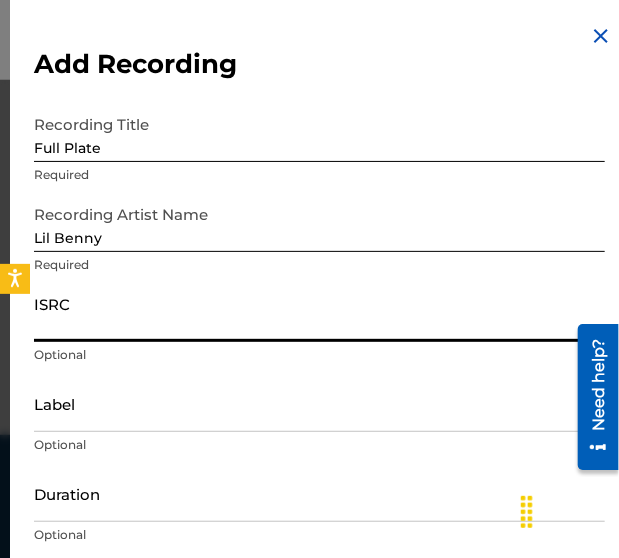 click on "ISRC" at bounding box center (319, 313) 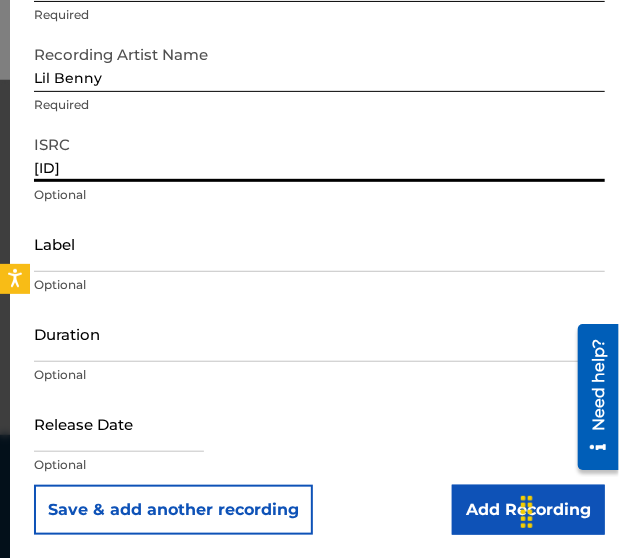 scroll, scrollTop: 158, scrollLeft: 0, axis: vertical 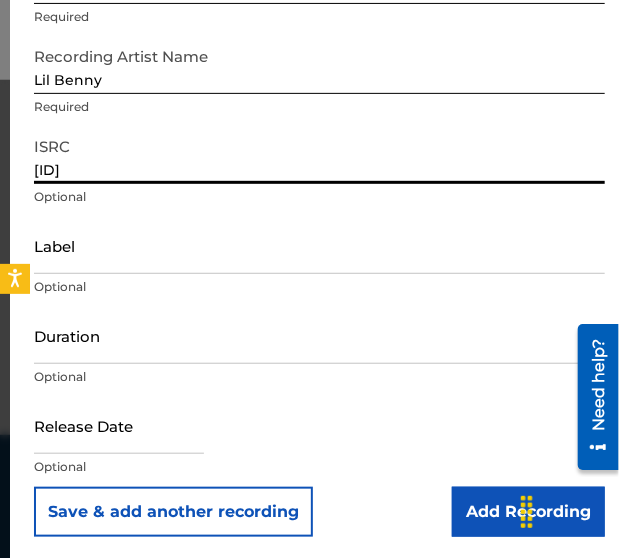 type on "[ID]" 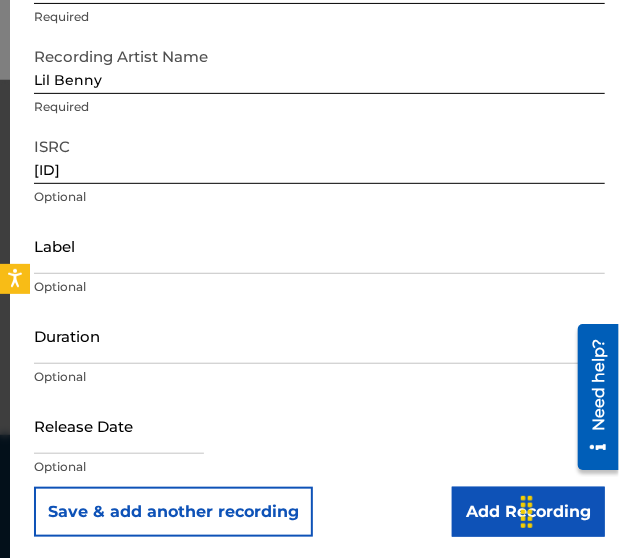 click on "Add Recording" at bounding box center [528, 512] 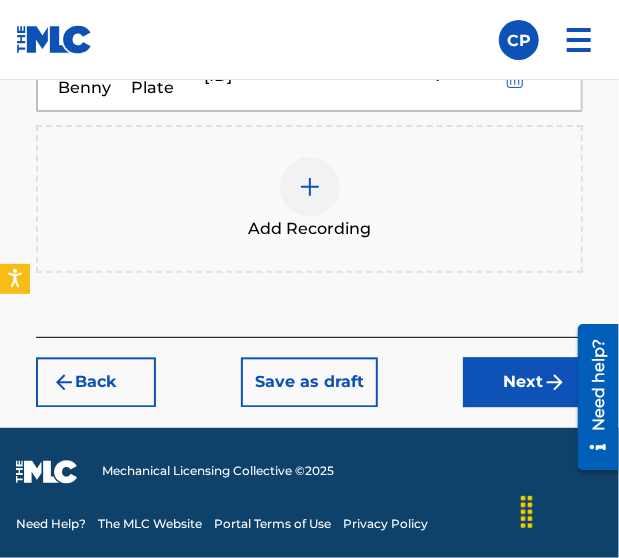 scroll, scrollTop: 895, scrollLeft: 0, axis: vertical 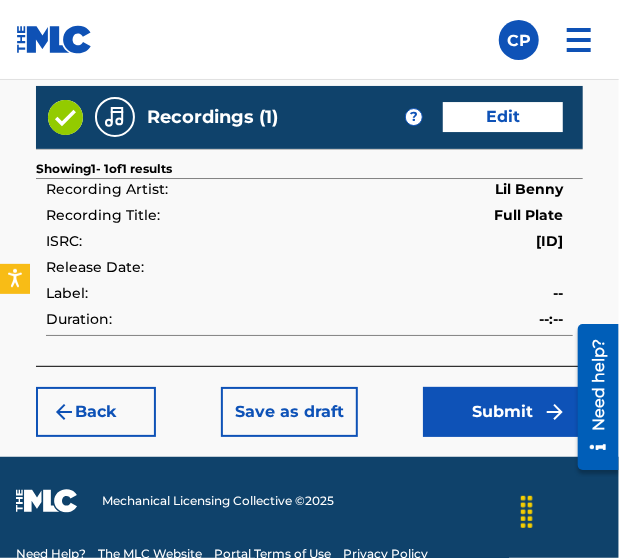 click on "Submit" at bounding box center [503, 412] 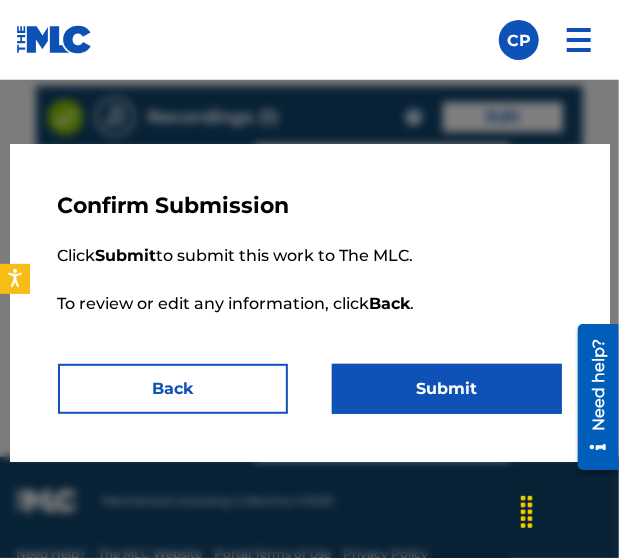 click on "Submit" at bounding box center (447, 389) 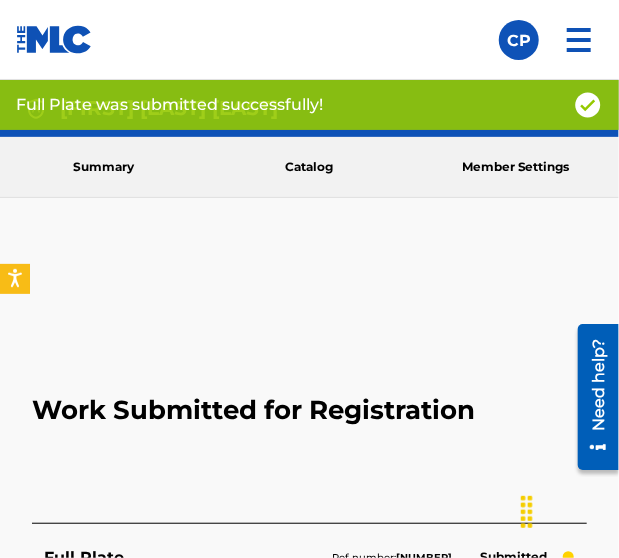 scroll, scrollTop: 2, scrollLeft: 0, axis: vertical 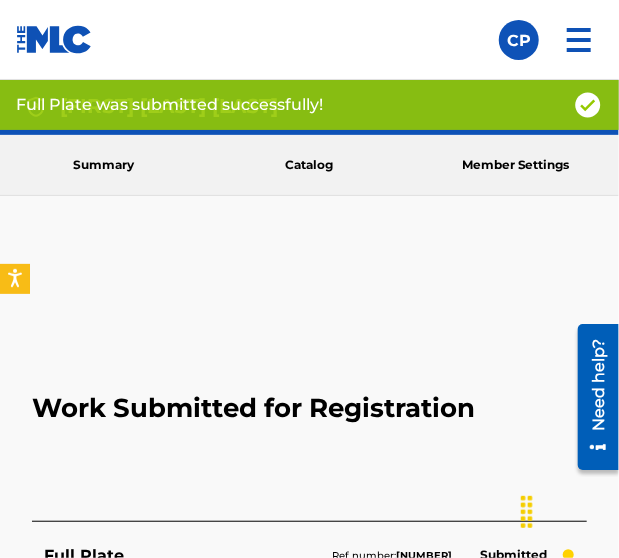 click on "Catalog" at bounding box center (309, 165) 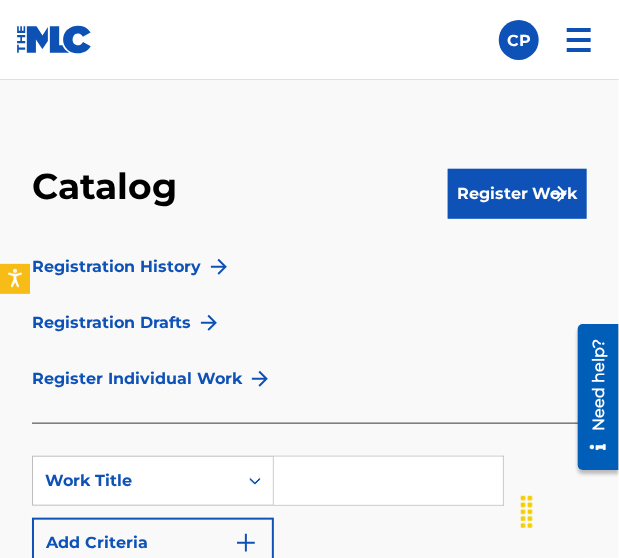 scroll, scrollTop: 136, scrollLeft: 0, axis: vertical 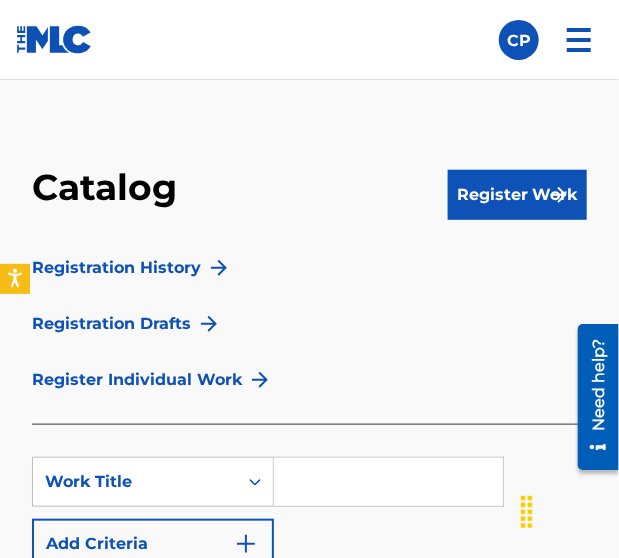 click on "Registration History" at bounding box center (116, 268) 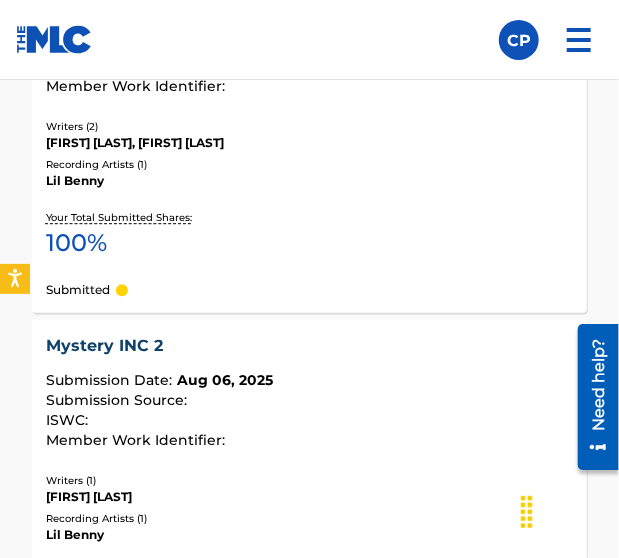 scroll, scrollTop: 1274, scrollLeft: 0, axis: vertical 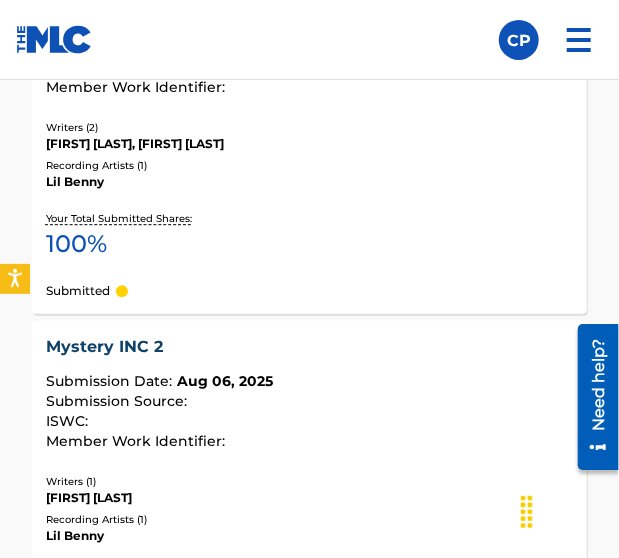 click on "Submission Source :" at bounding box center [119, 401] 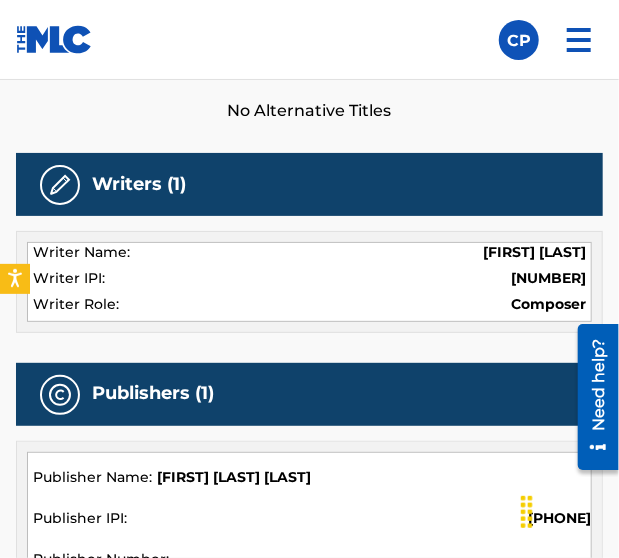 scroll, scrollTop: 734, scrollLeft: 0, axis: vertical 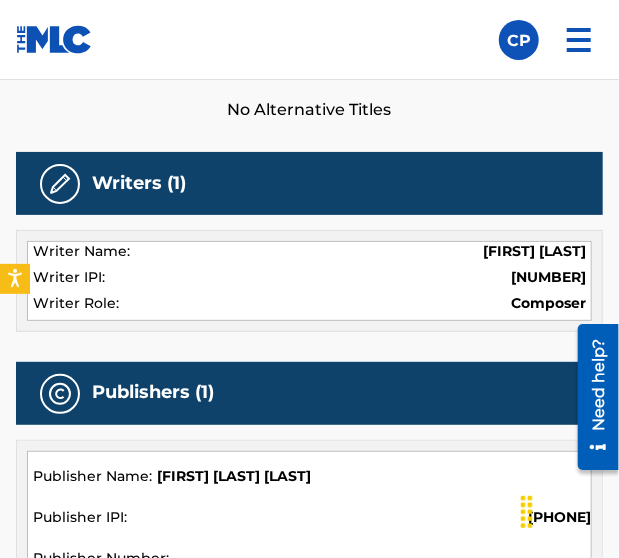 click at bounding box center (60, 184) 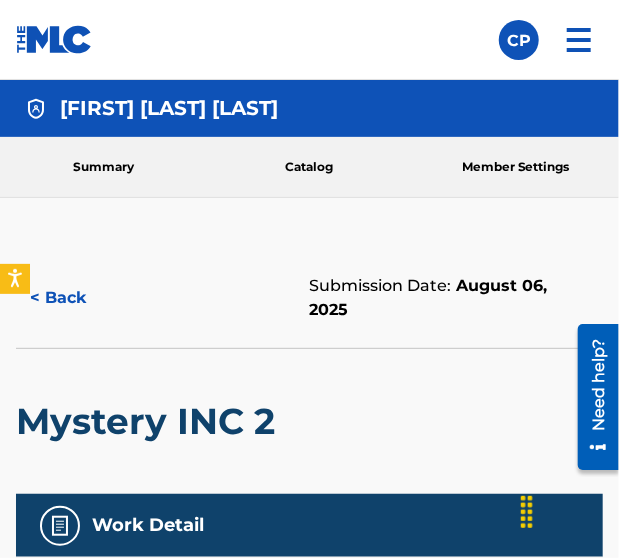 scroll, scrollTop: 0, scrollLeft: 0, axis: both 